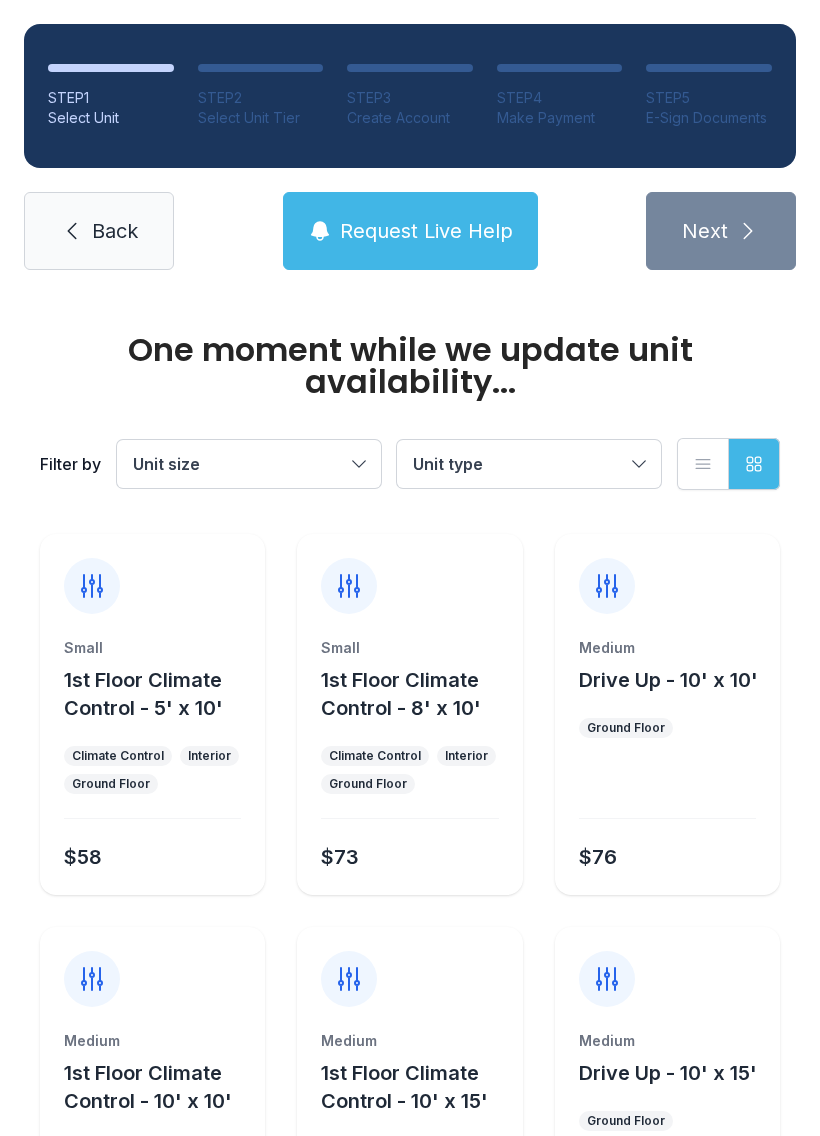 scroll, scrollTop: 0, scrollLeft: 0, axis: both 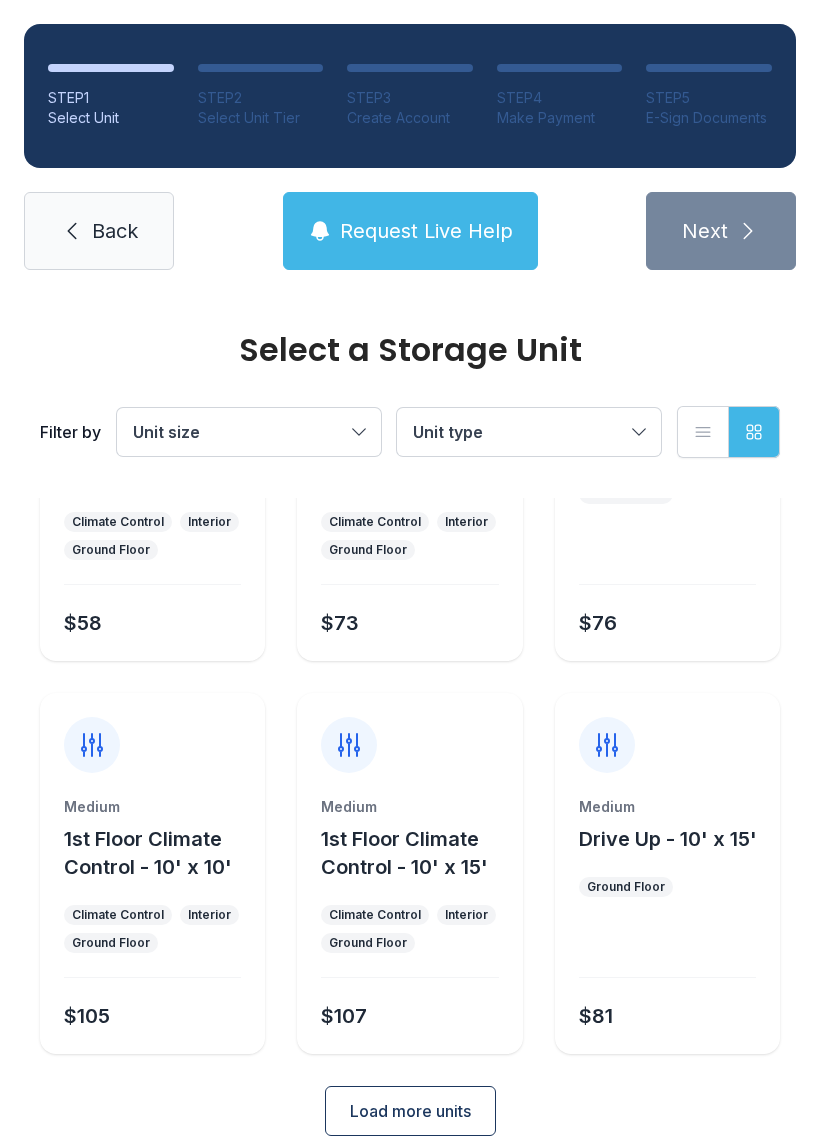 click on "Unit size" at bounding box center (239, 432) 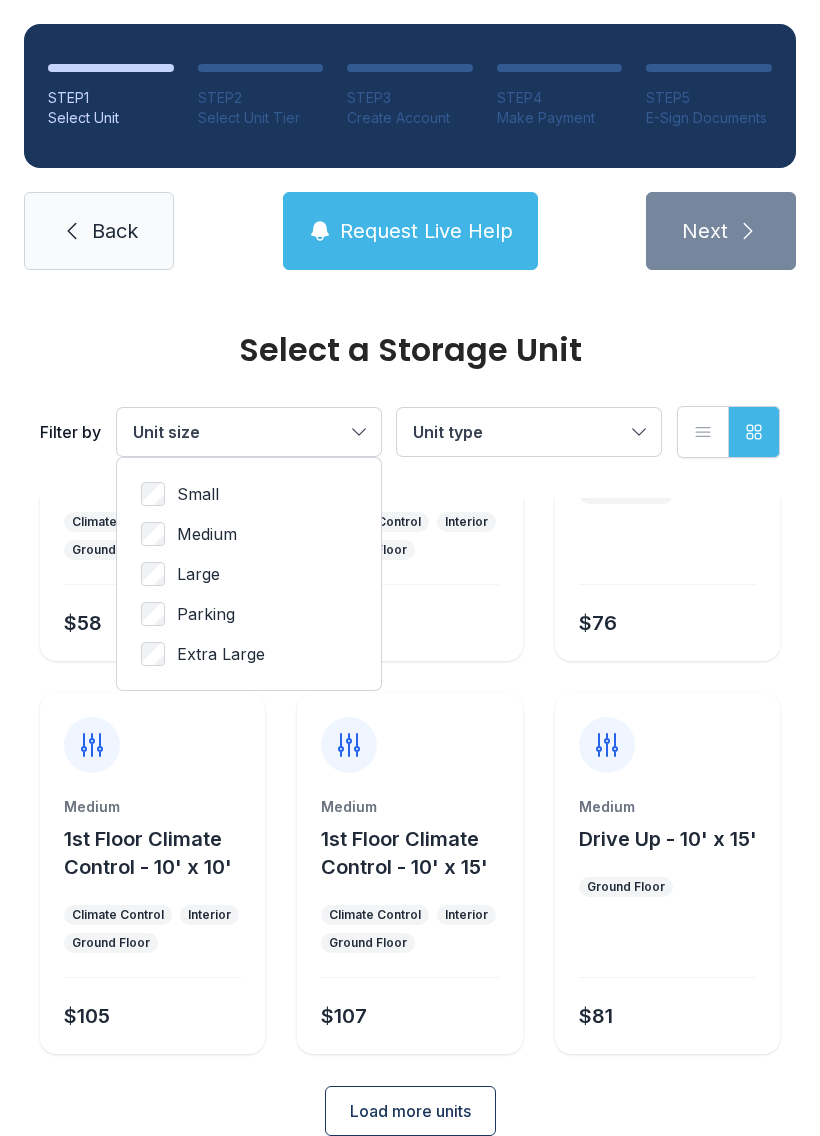 click on "Small Medium Large Parking Extra Large" at bounding box center (249, 574) 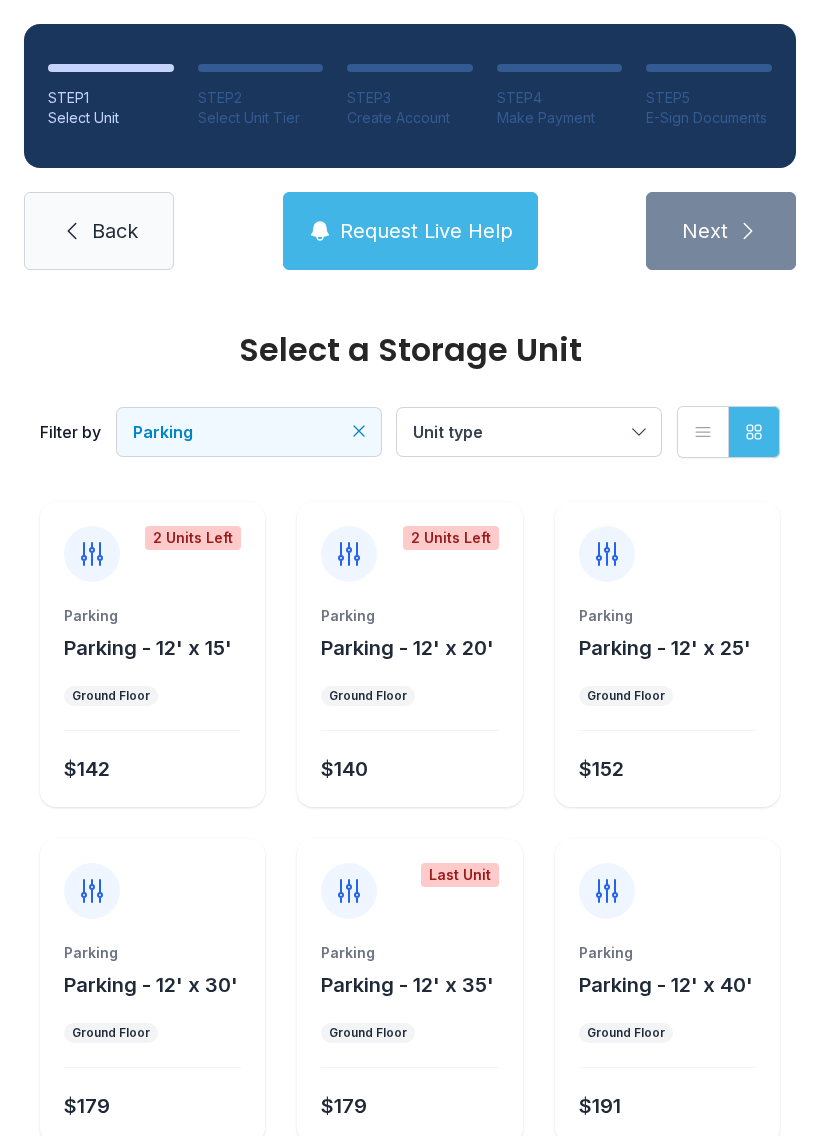 scroll, scrollTop: 0, scrollLeft: 0, axis: both 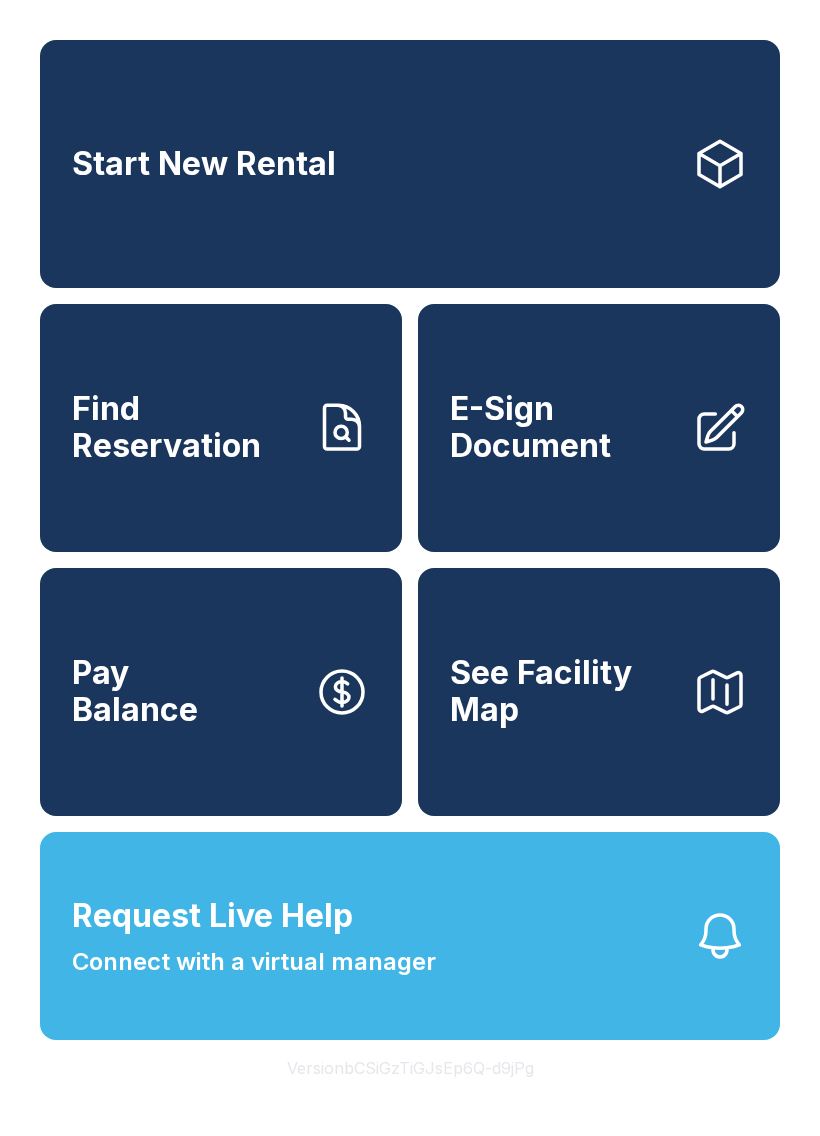 click on "Find Reservation" at bounding box center (185, 427) 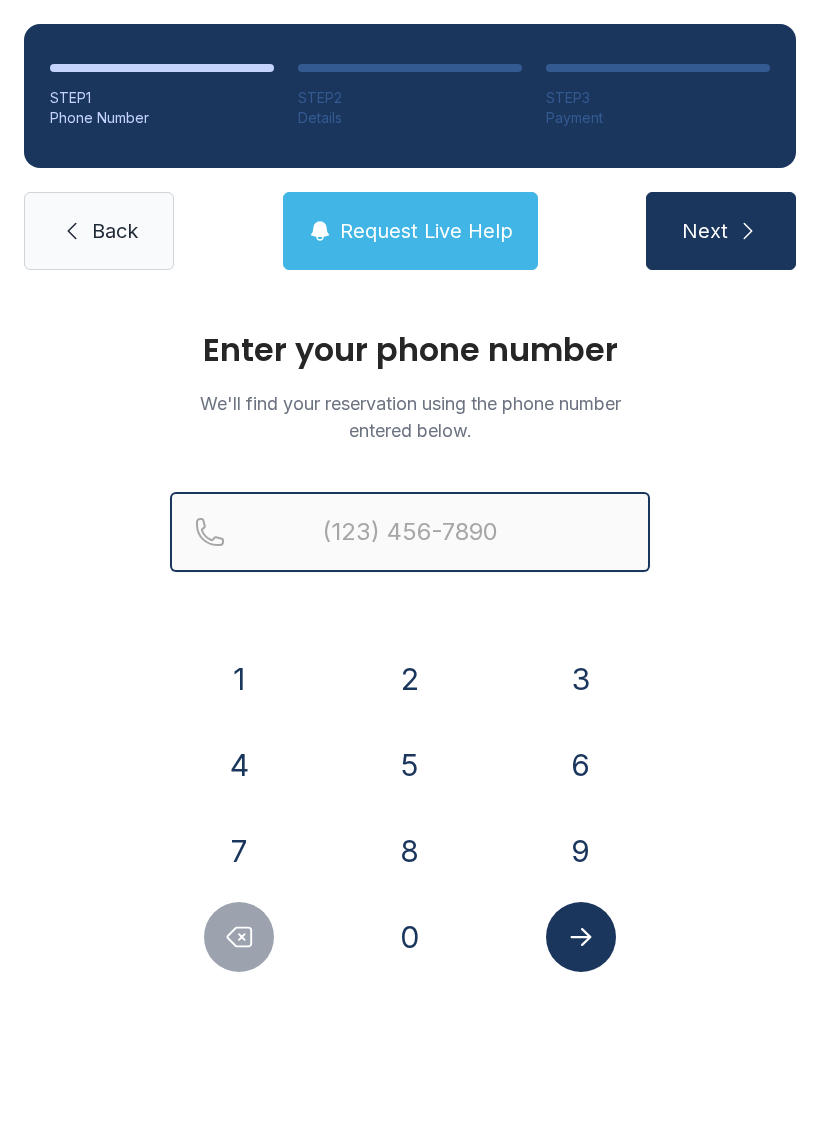 click at bounding box center (410, 532) 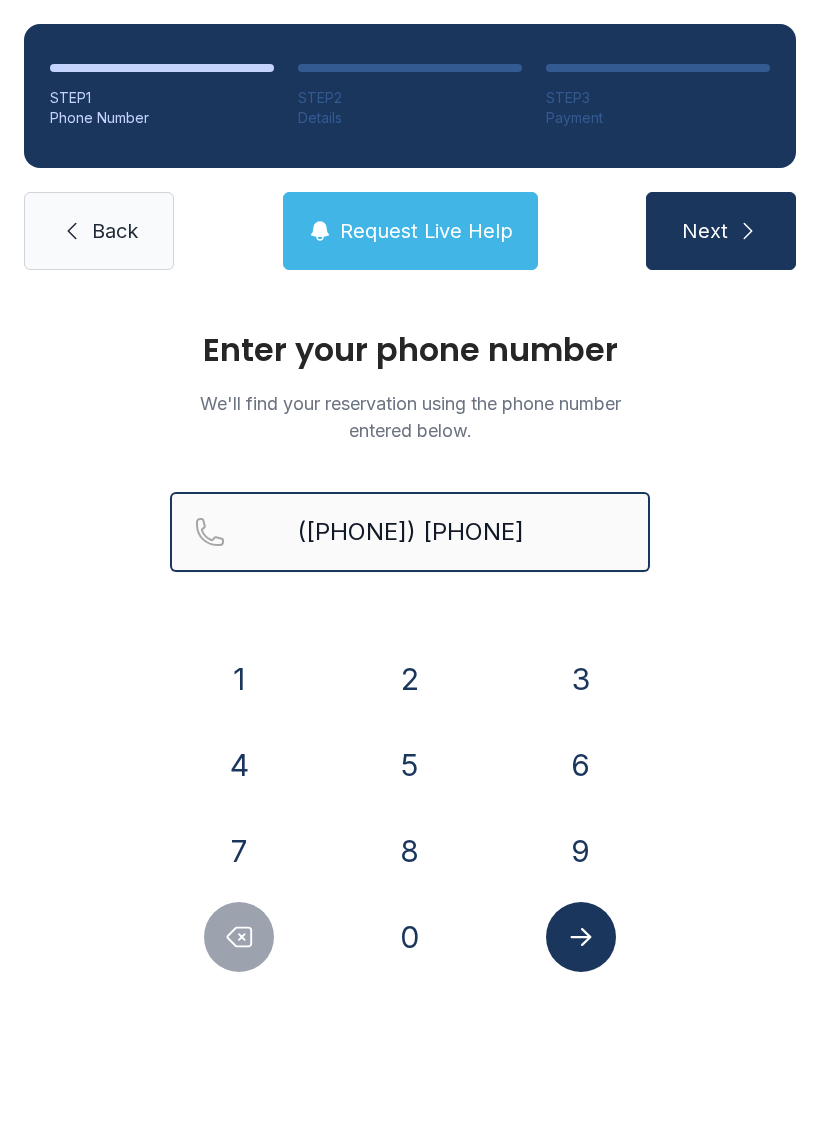 type on "([PHONE]) [PHONE]" 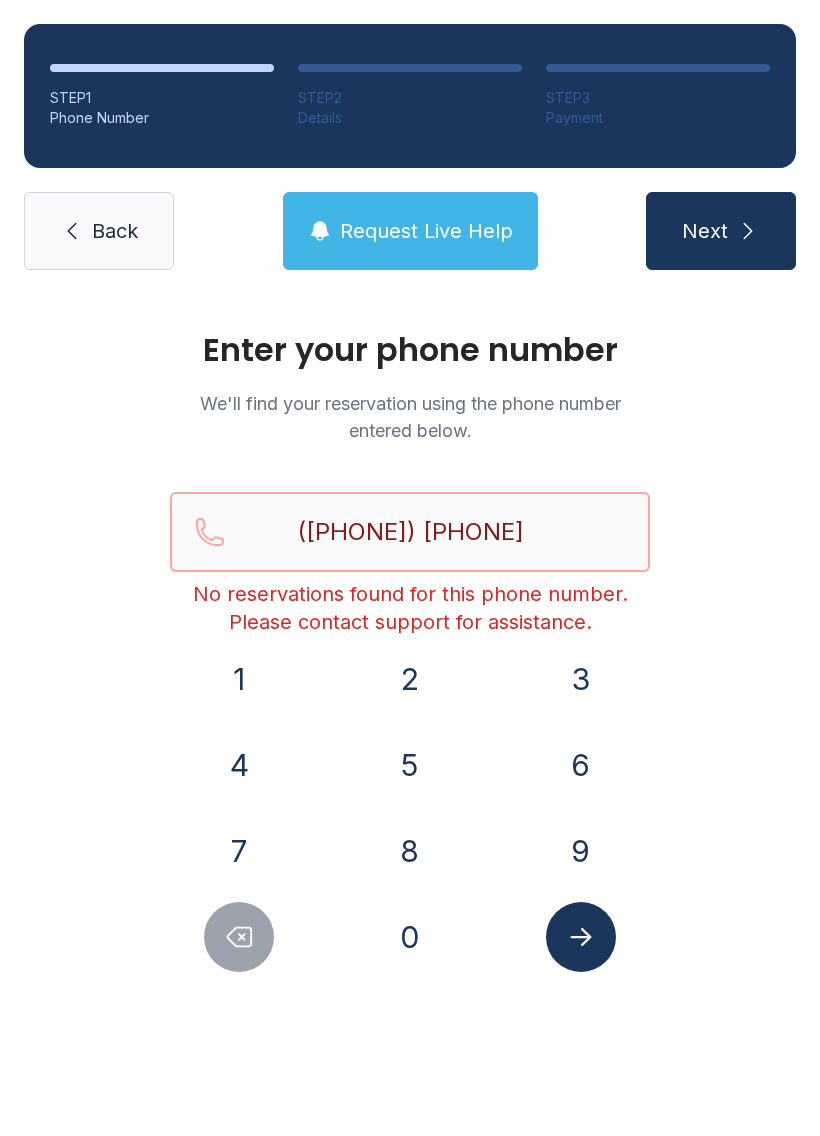 click on "Next" at bounding box center (721, 231) 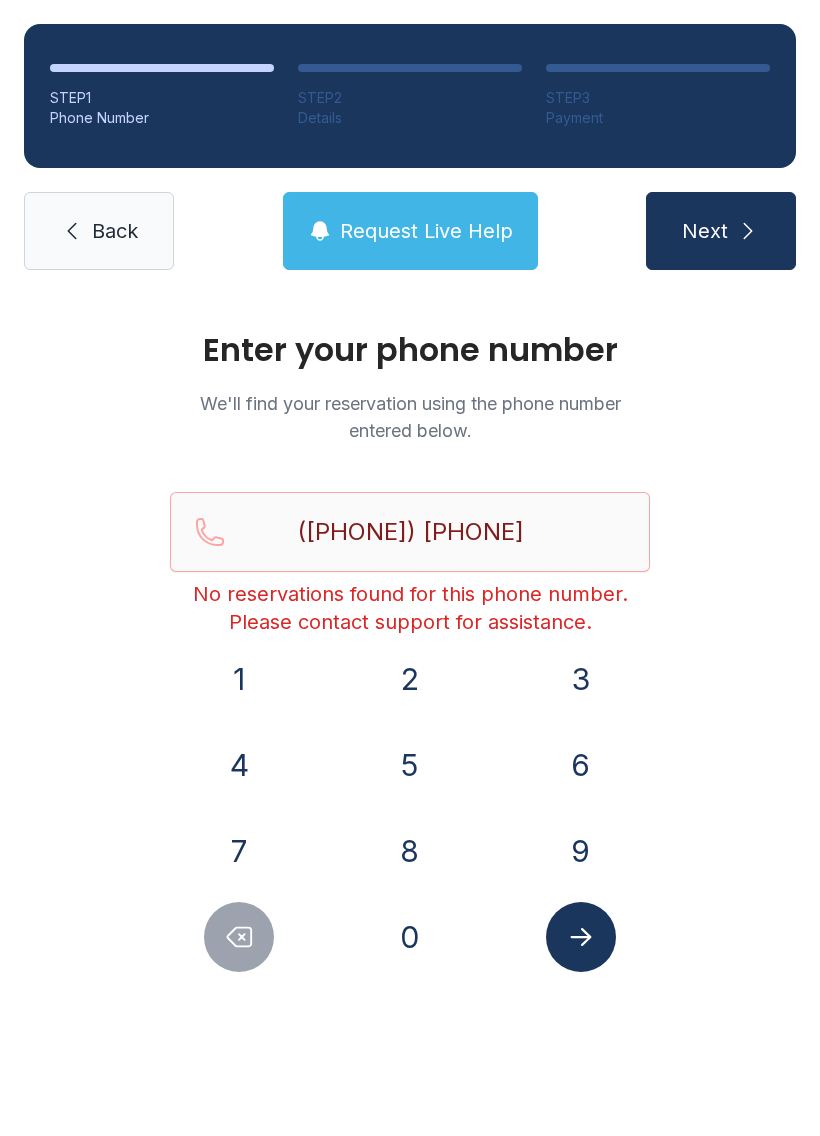 click on "Next" at bounding box center [721, 231] 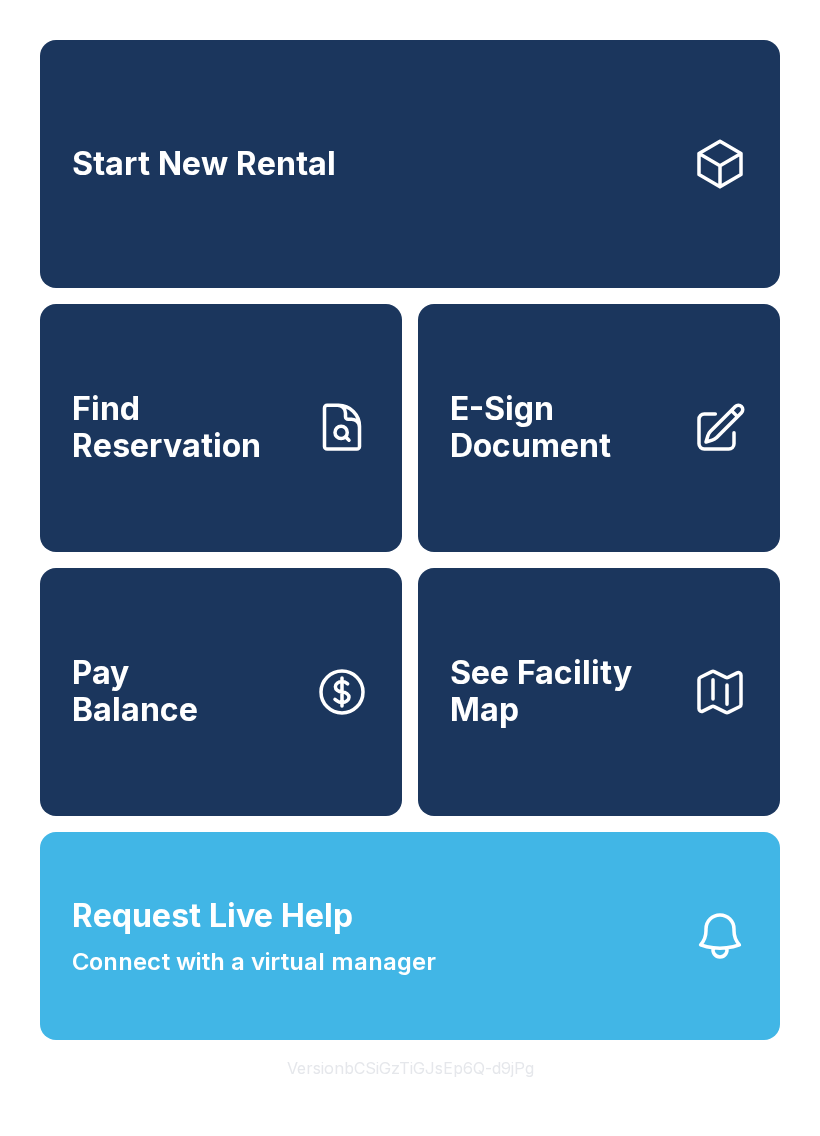 click on "Find Reservation" at bounding box center [221, 428] 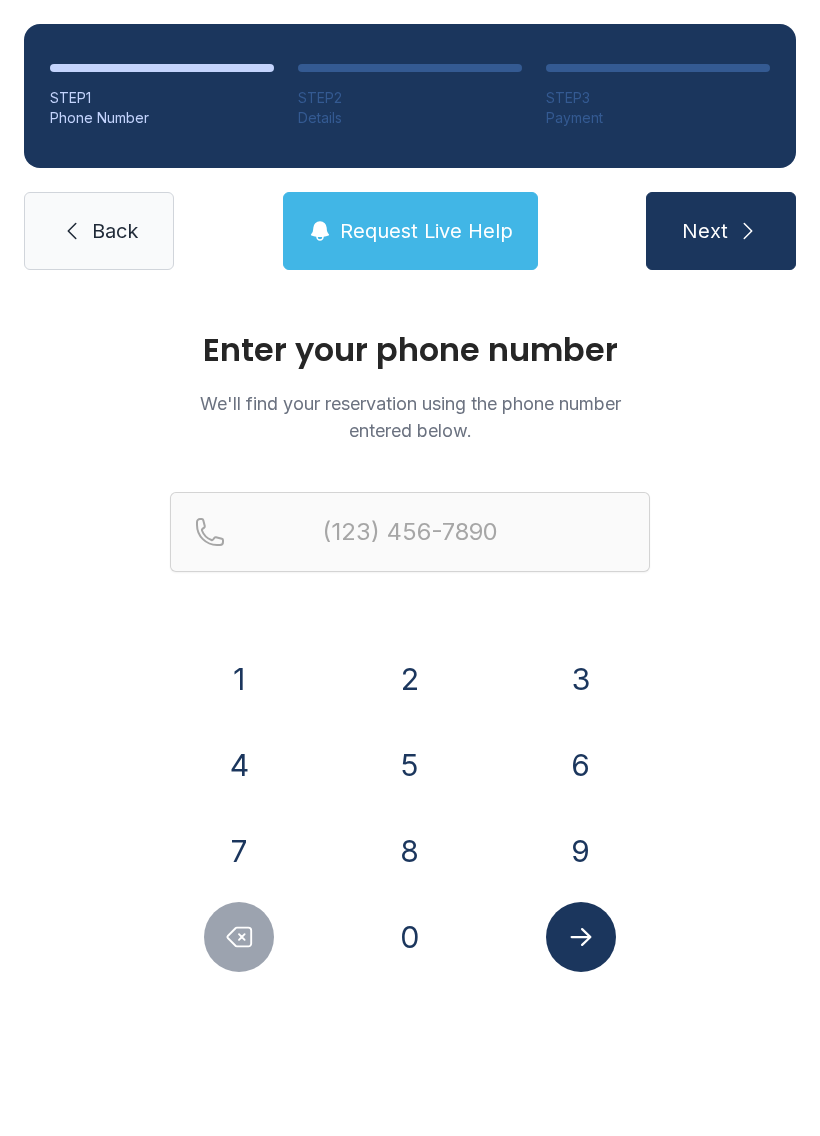 click on "9" at bounding box center [239, 679] 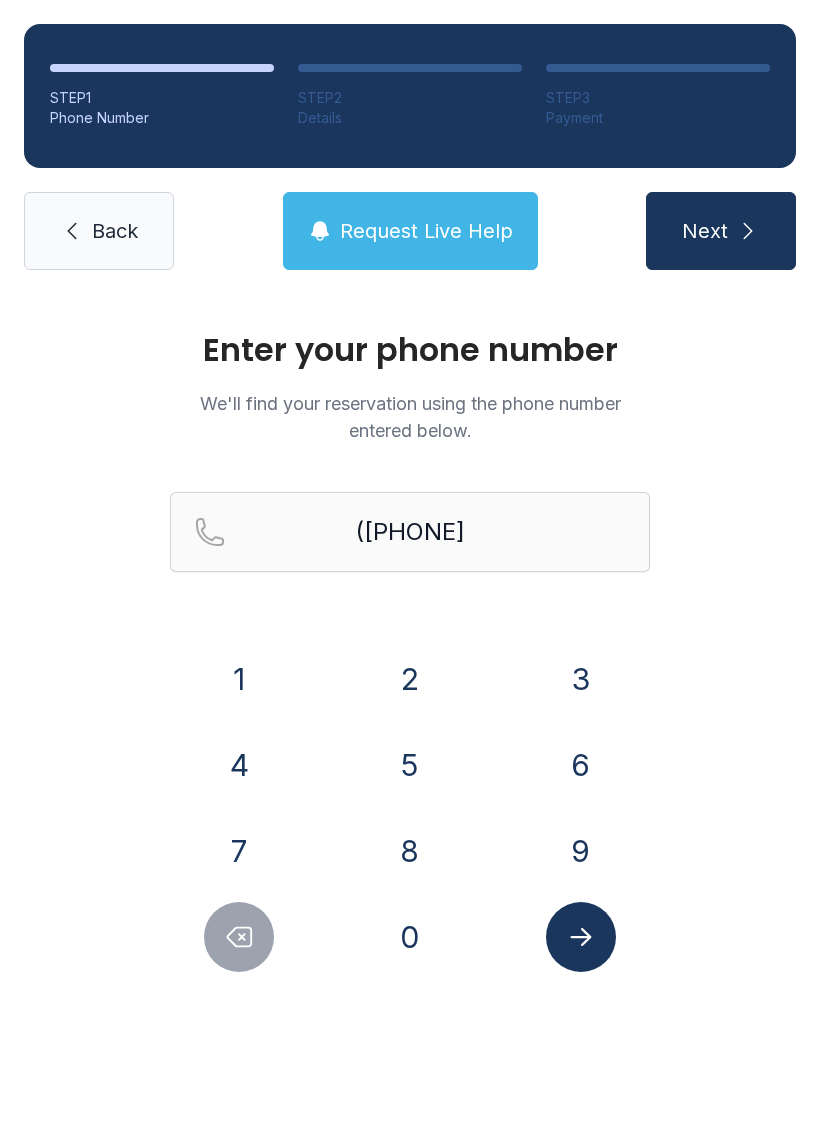click on "7" at bounding box center (239, 679) 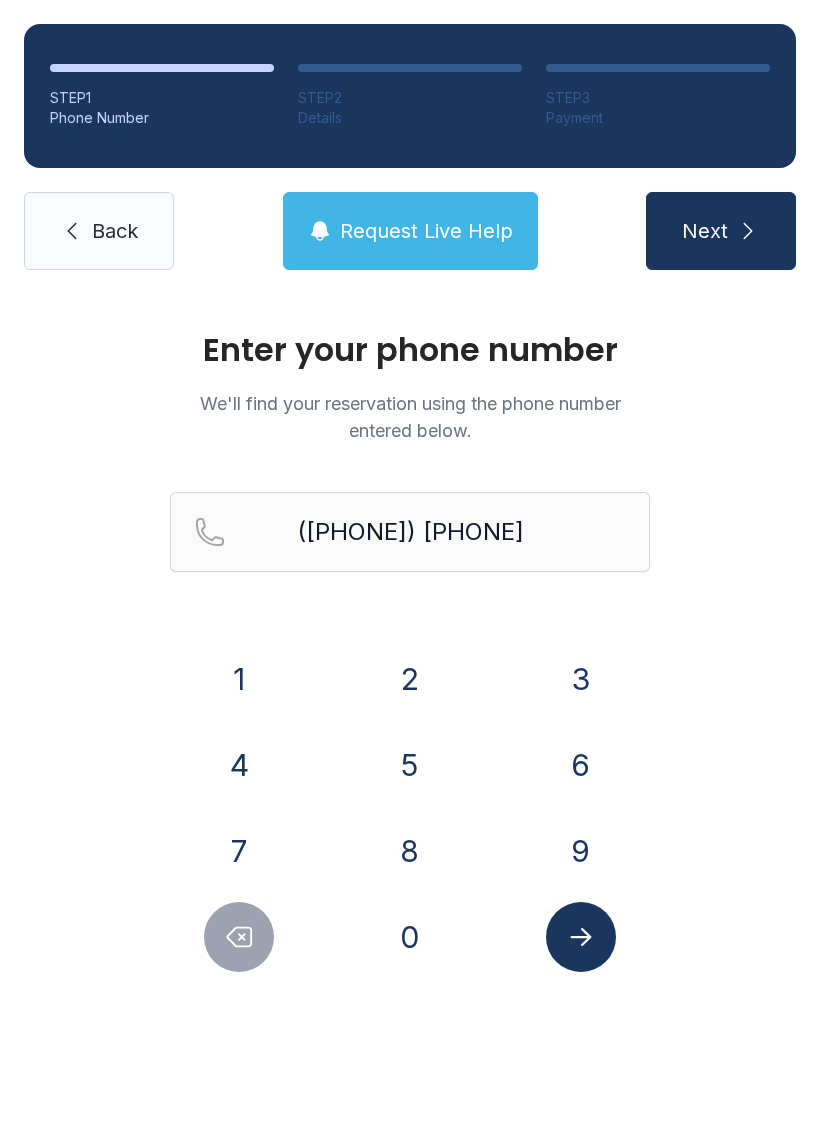 click on "0" at bounding box center (239, 679) 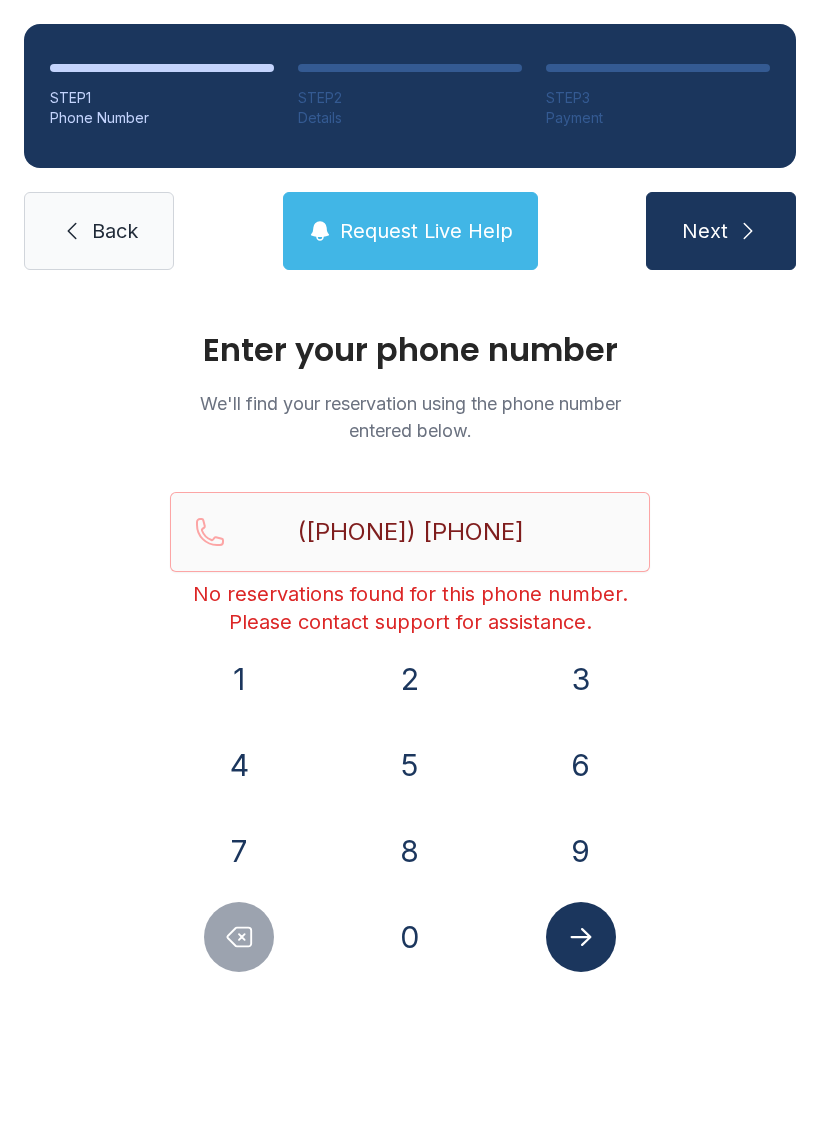 click at bounding box center (580, 937) 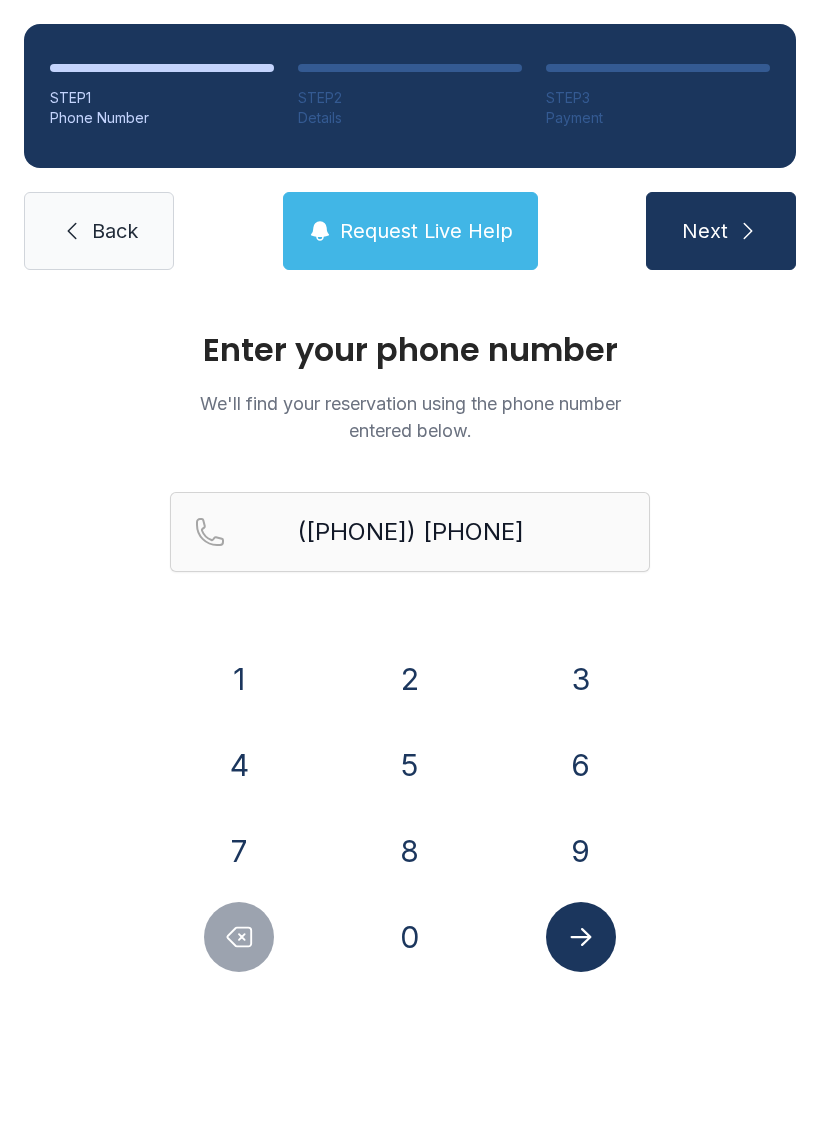 click on "Back" at bounding box center [99, 231] 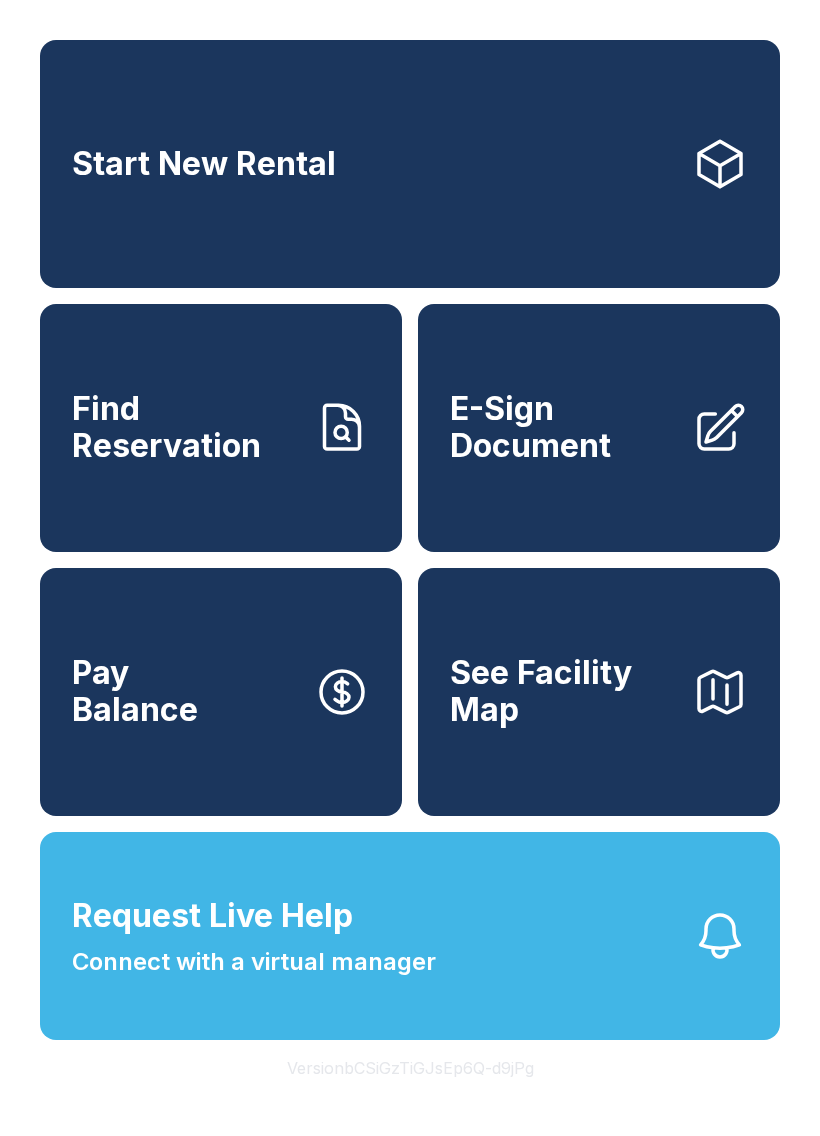 click on "E-Sign Document" at bounding box center [563, 427] 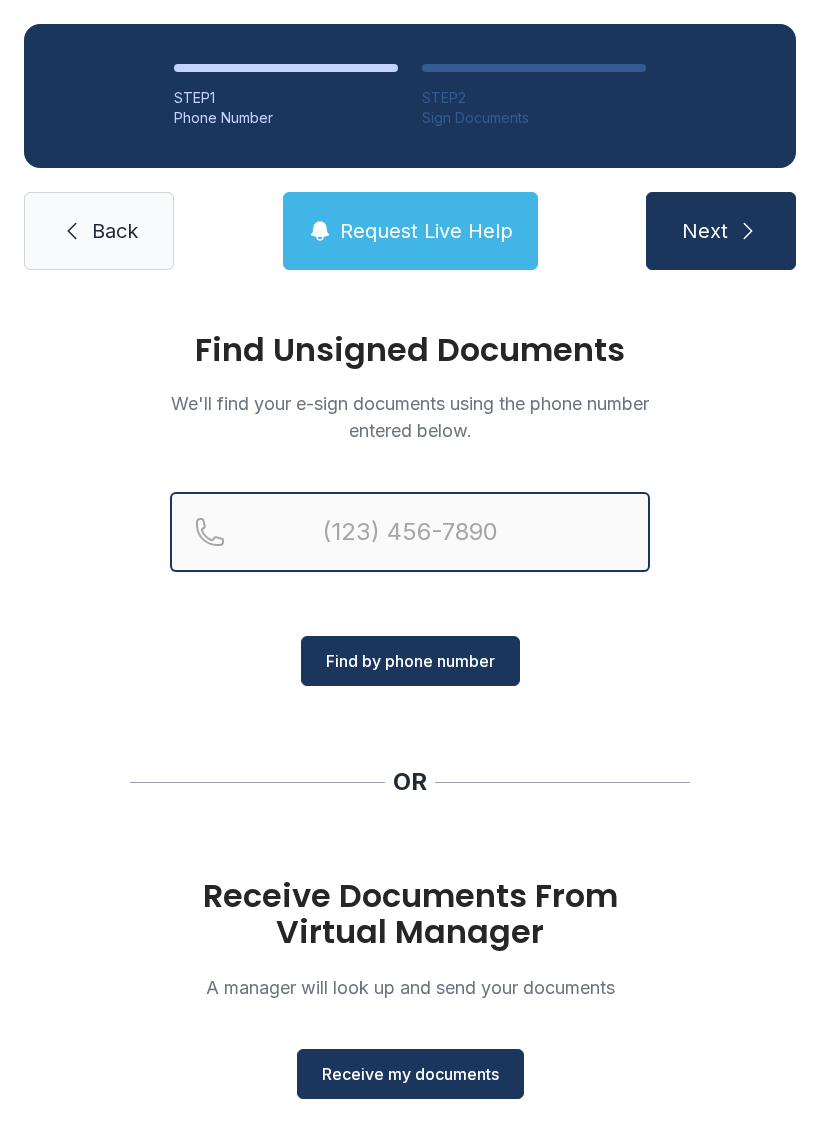 click at bounding box center (410, 532) 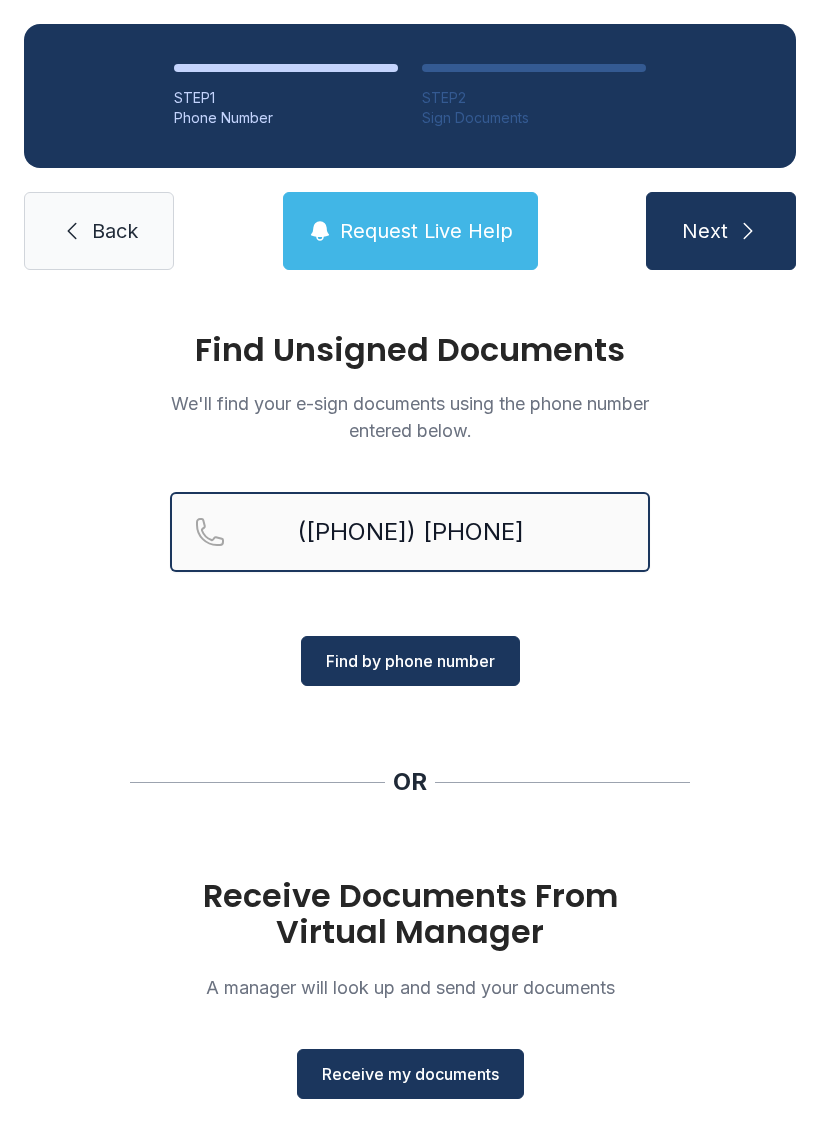 type on "([PHONE]) [PHONE]" 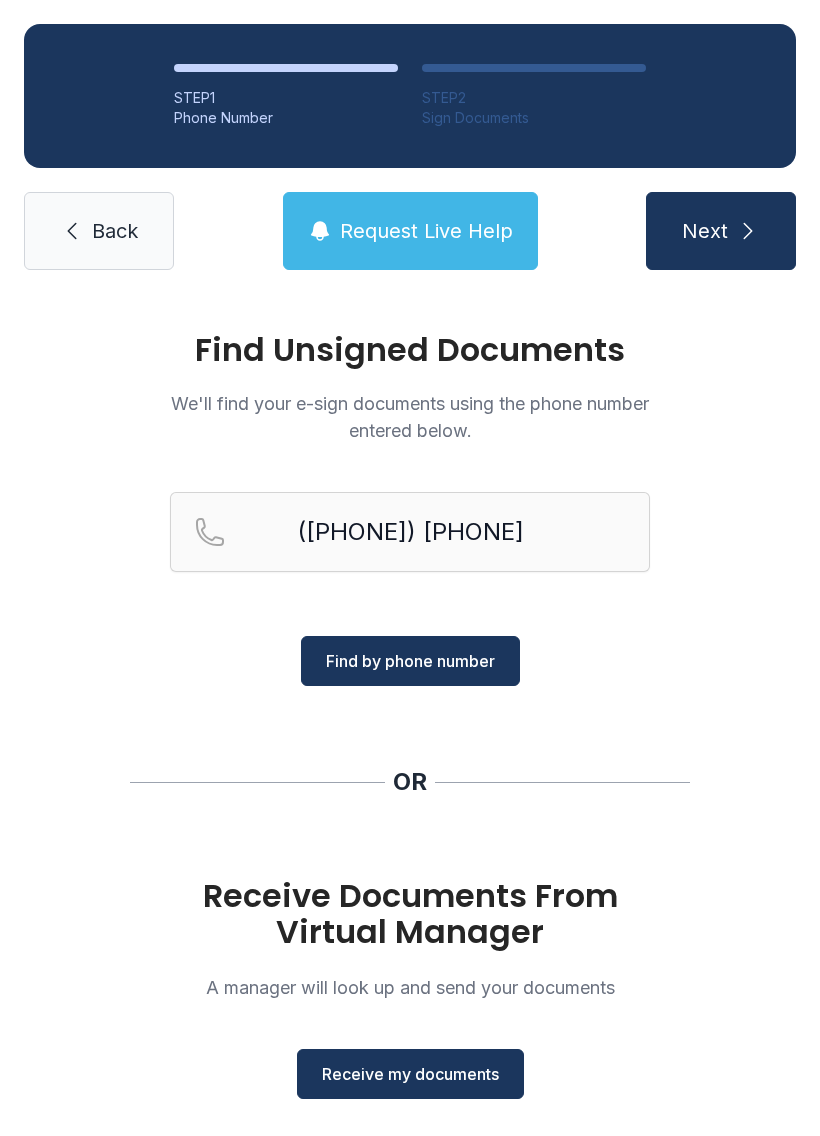 click on "Find by phone number" at bounding box center (410, 661) 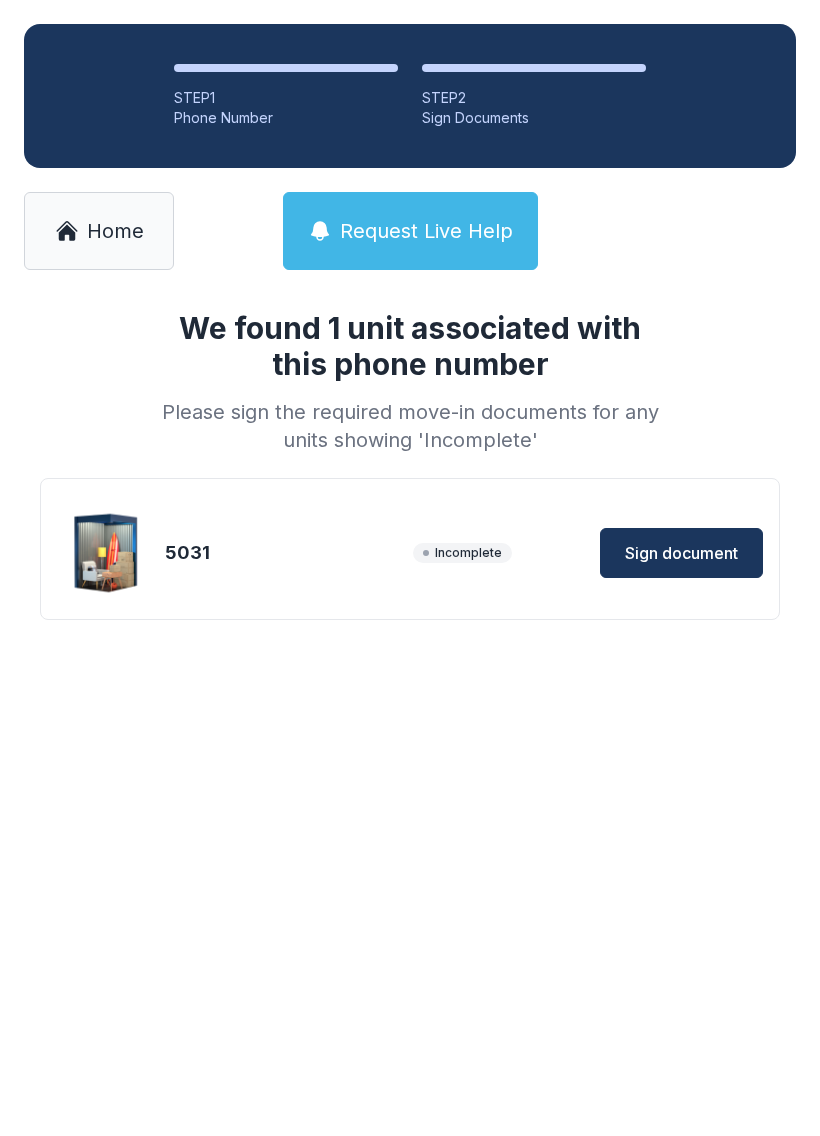 click on "Sign document" at bounding box center [681, 553] 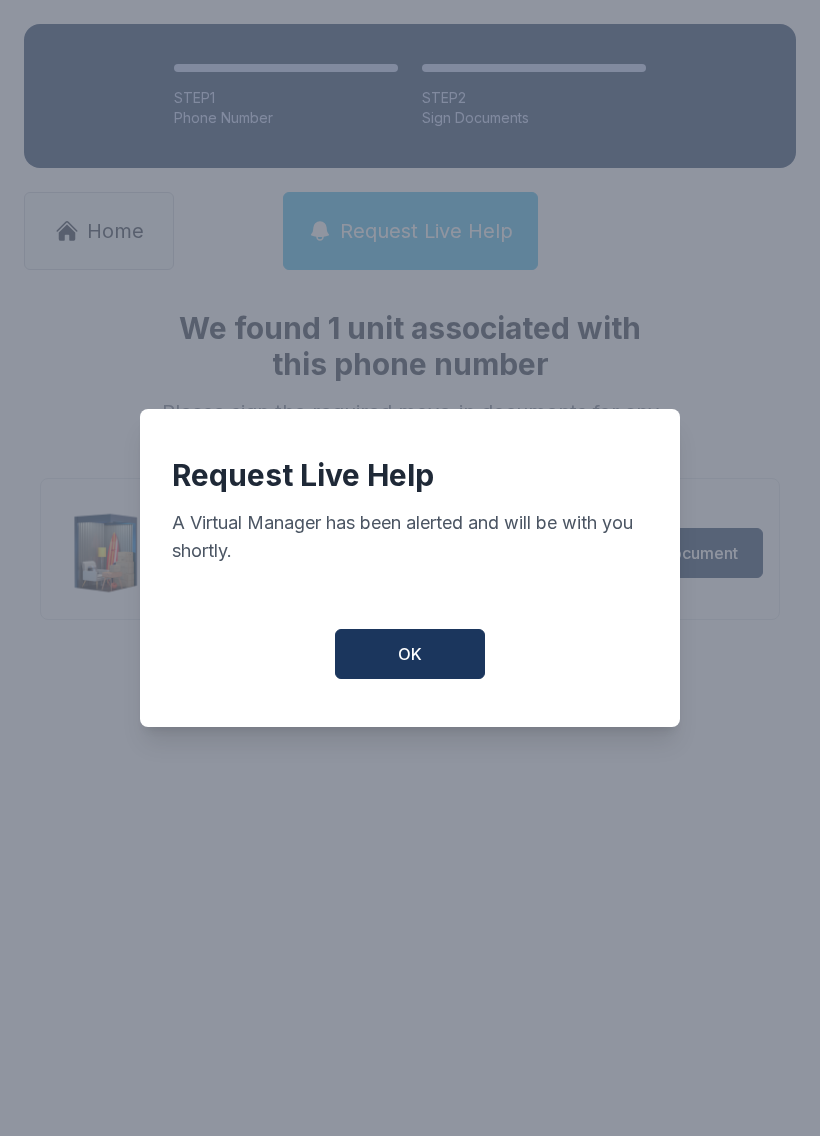 click on "OK" at bounding box center [410, 654] 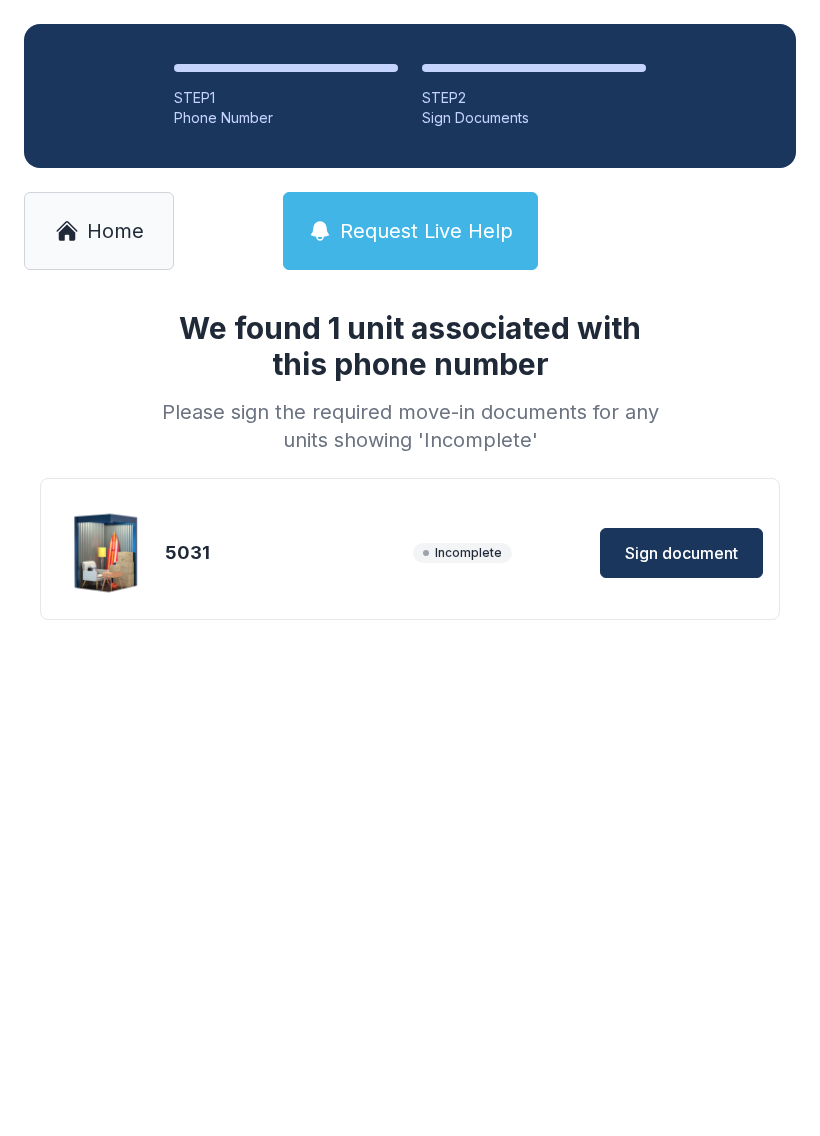 click on "Sign document" at bounding box center [681, 553] 